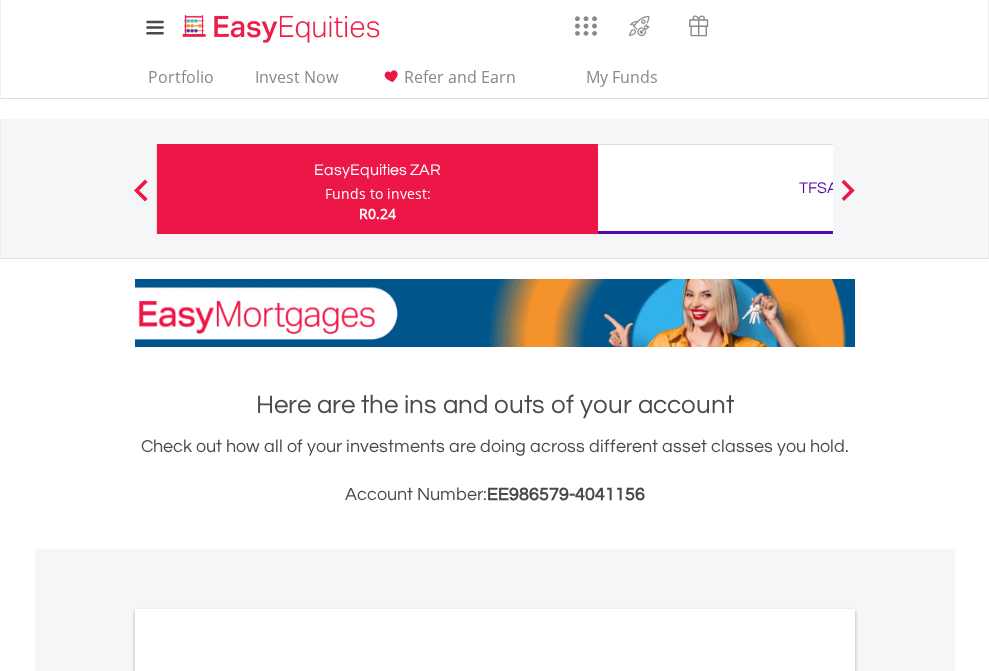 scroll, scrollTop: 0, scrollLeft: 0, axis: both 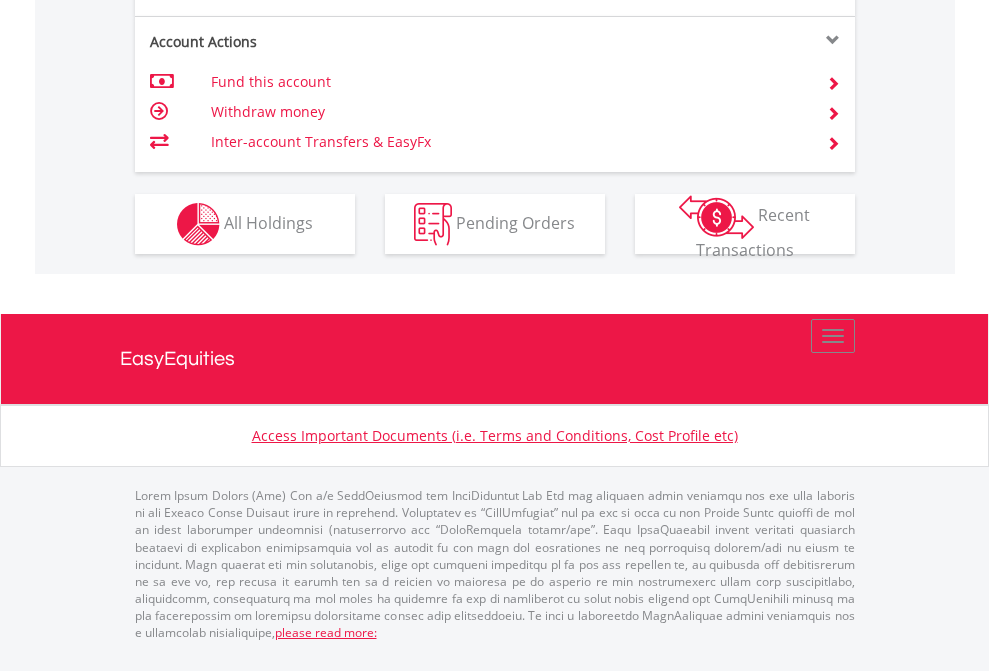 click on "Investment types" at bounding box center (706, -337) 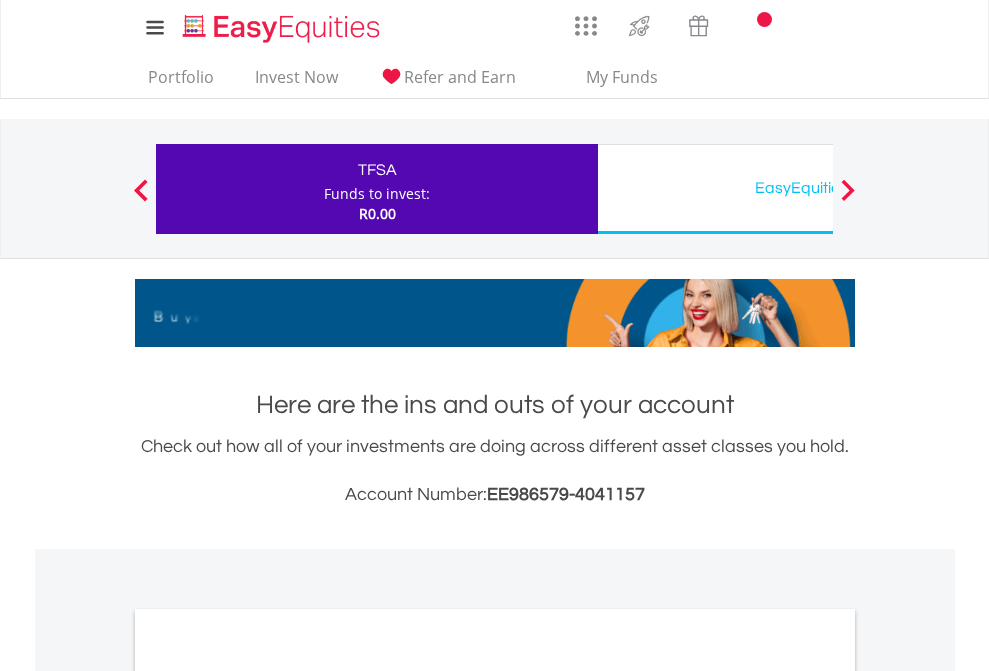 scroll, scrollTop: 0, scrollLeft: 0, axis: both 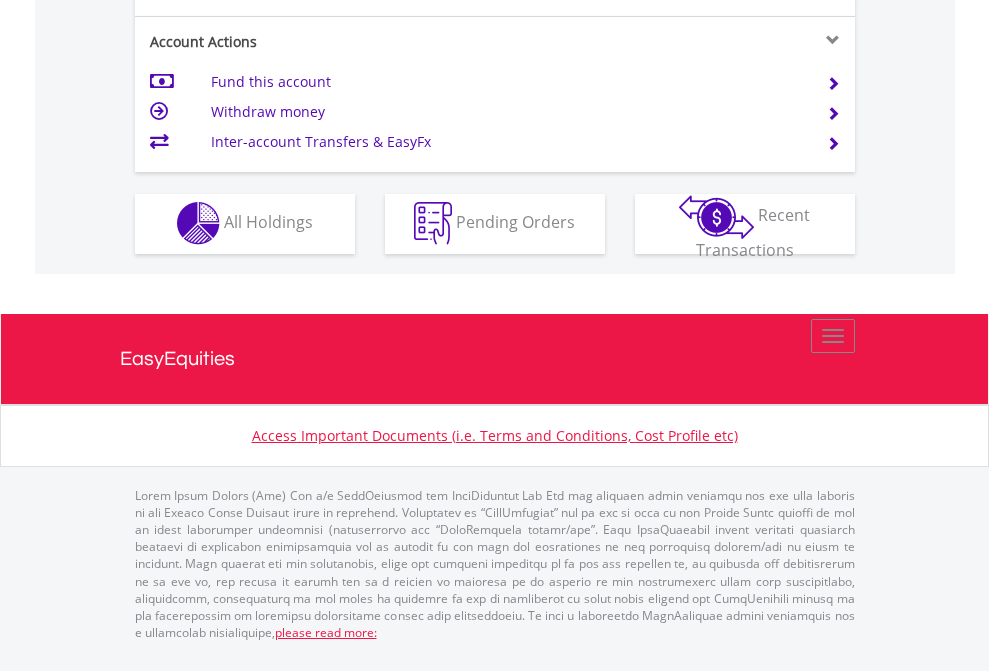 click on "Investment types" at bounding box center (706, -353) 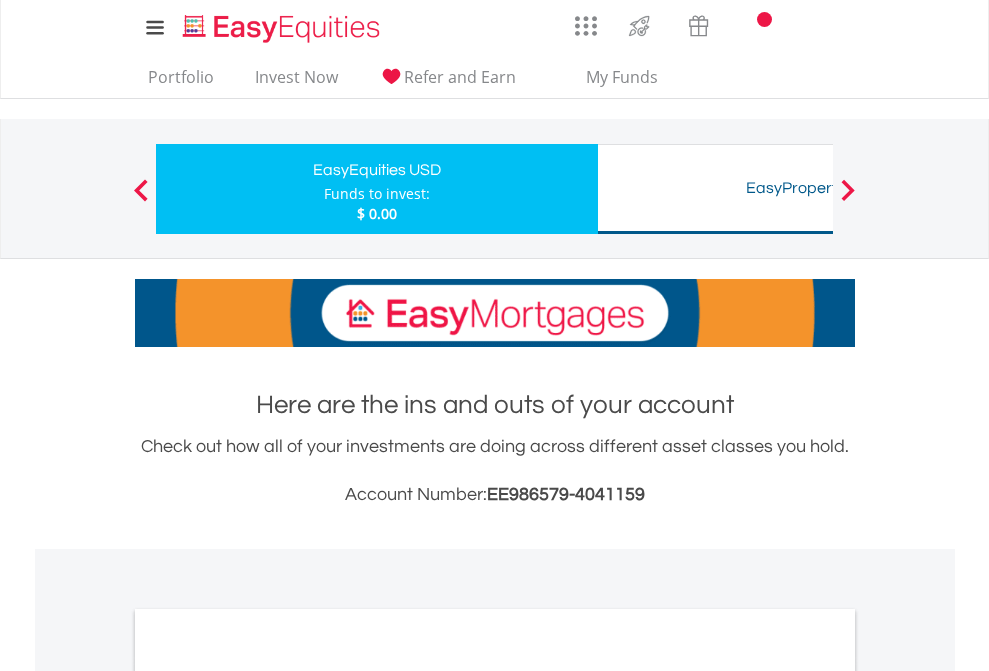 scroll, scrollTop: 0, scrollLeft: 0, axis: both 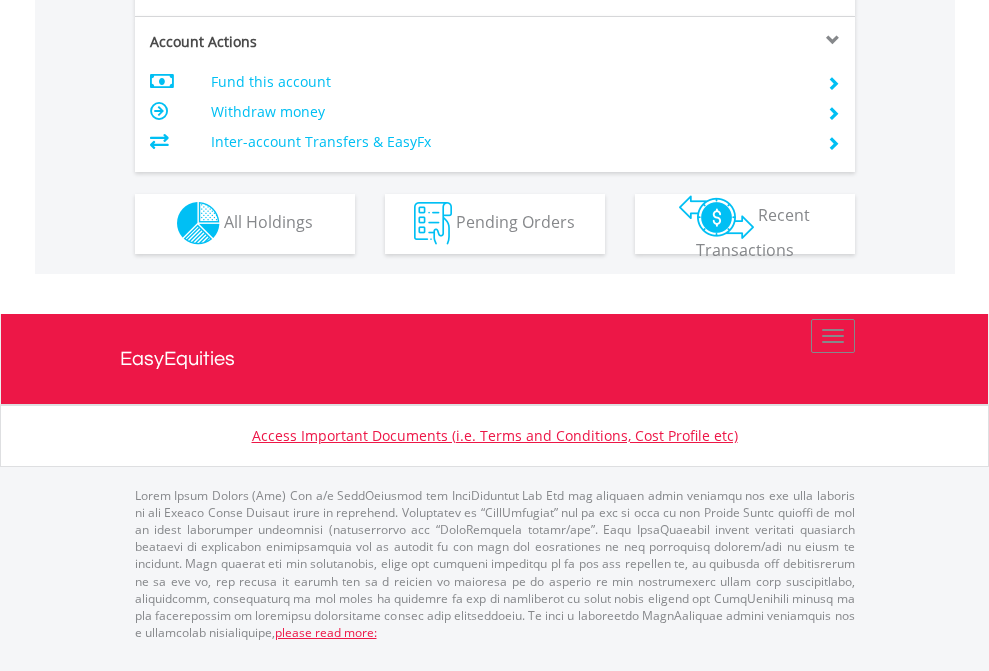 click on "Investment types" at bounding box center (706, -353) 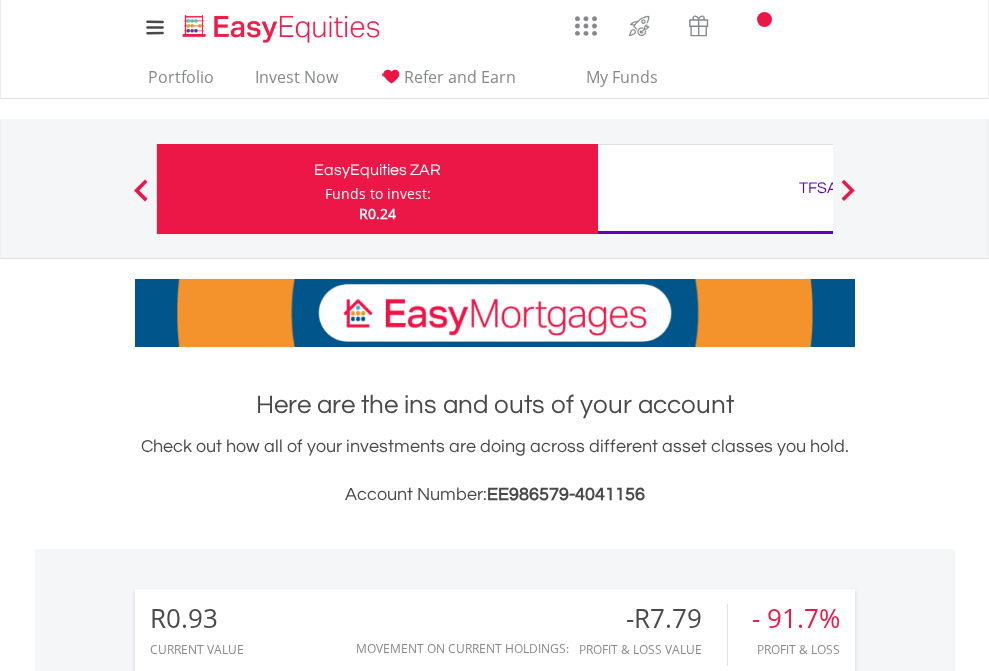 scroll, scrollTop: 1493, scrollLeft: 0, axis: vertical 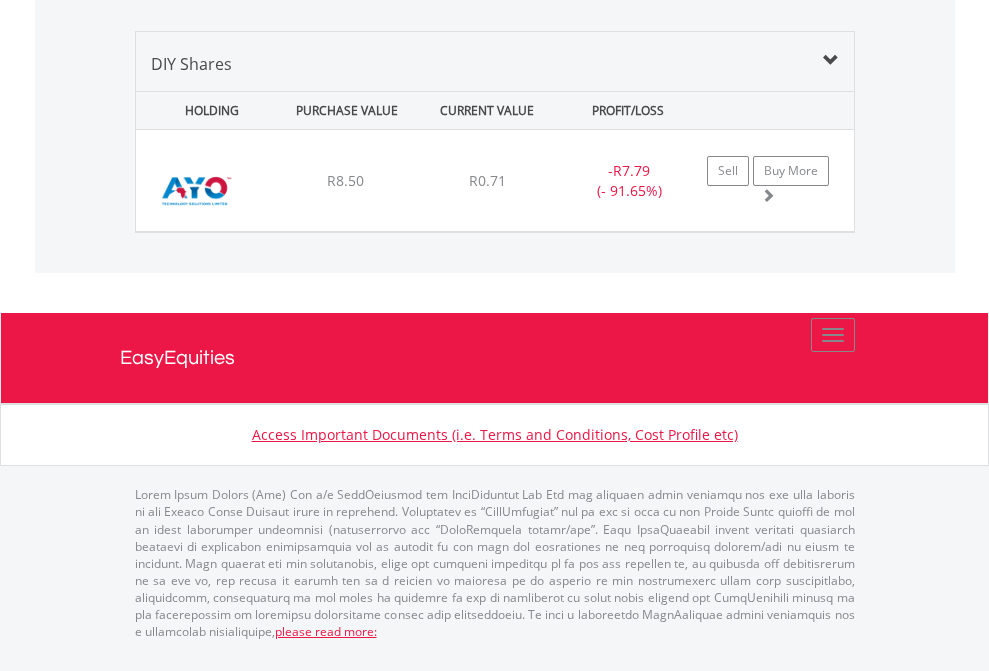 click on "TFSA" at bounding box center [818, -1339] 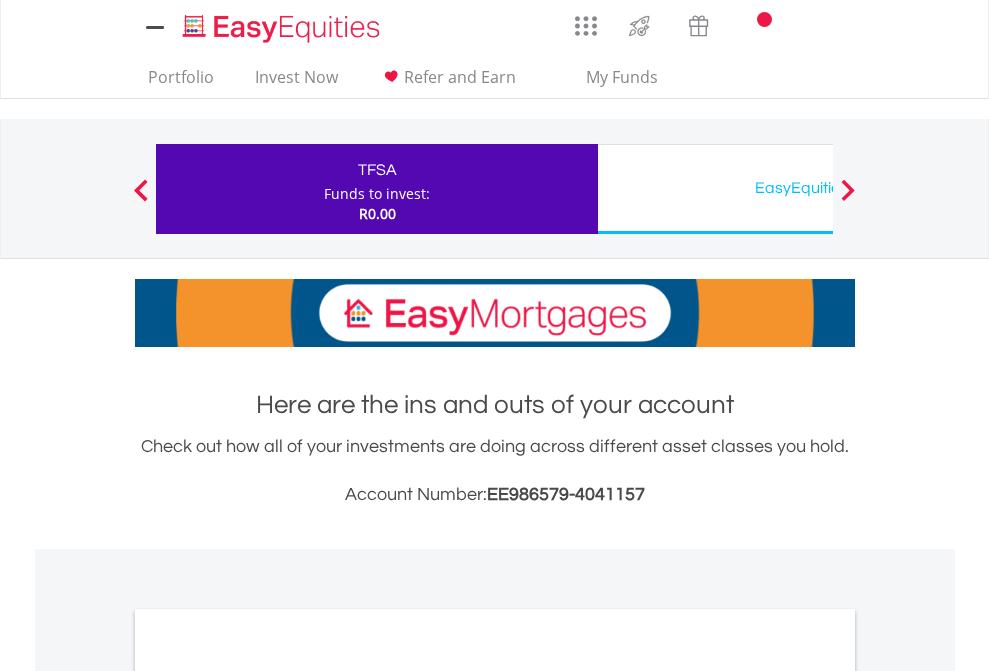 scroll, scrollTop: 0, scrollLeft: 0, axis: both 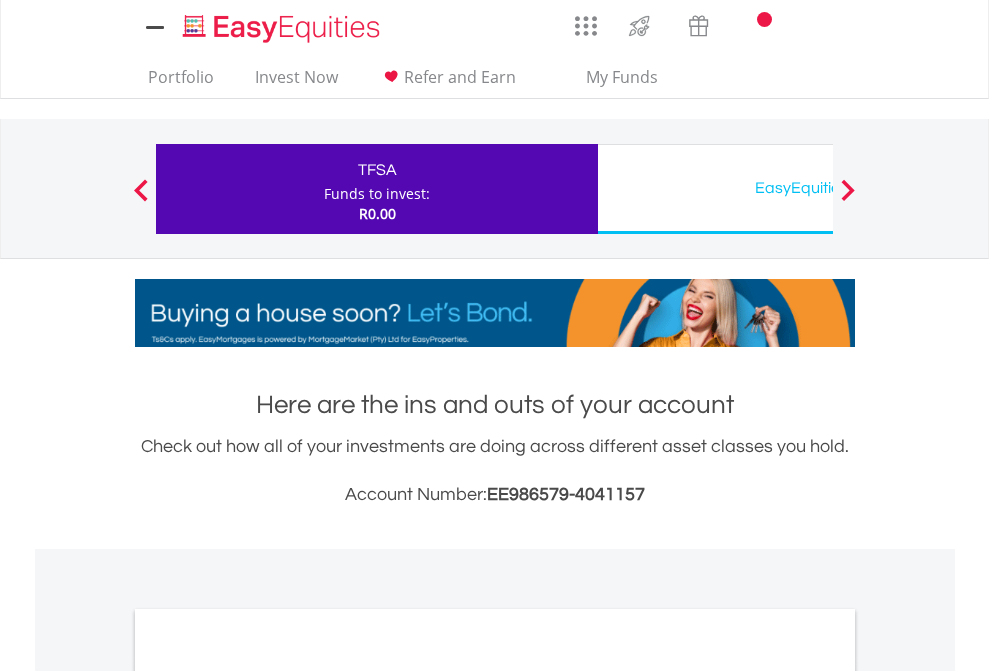click on "All Holdings" at bounding box center (268, 1096) 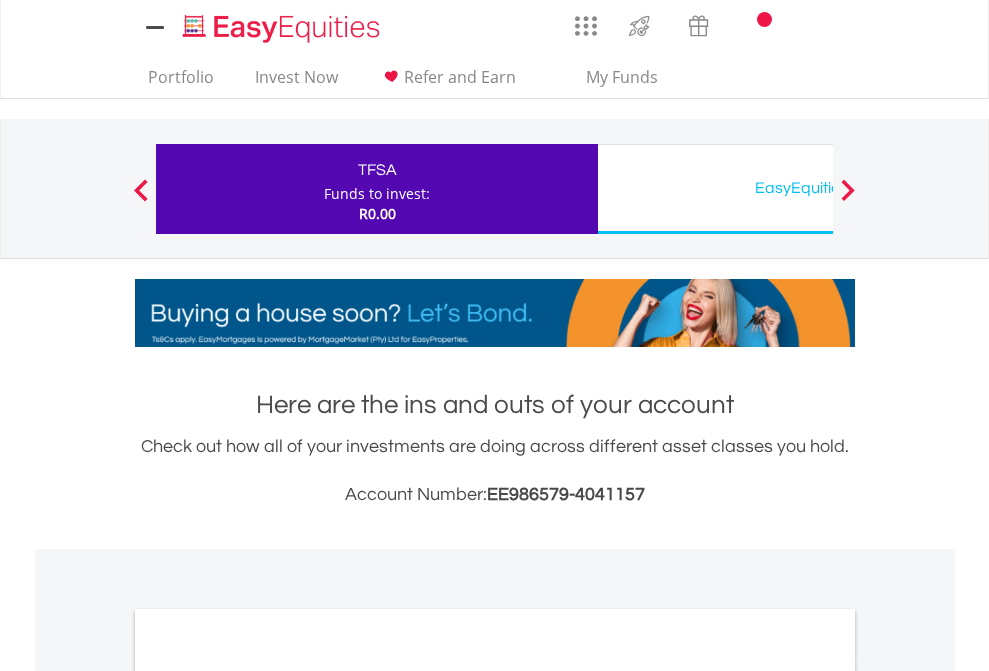scroll, scrollTop: 1202, scrollLeft: 0, axis: vertical 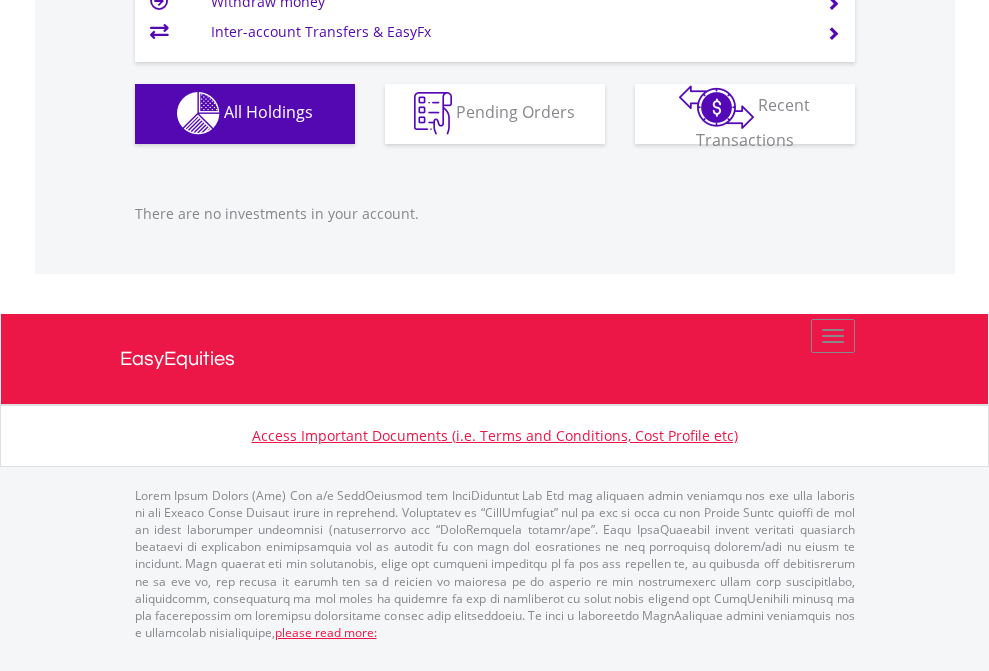 click on "EasyEquities USD" at bounding box center [818, -1142] 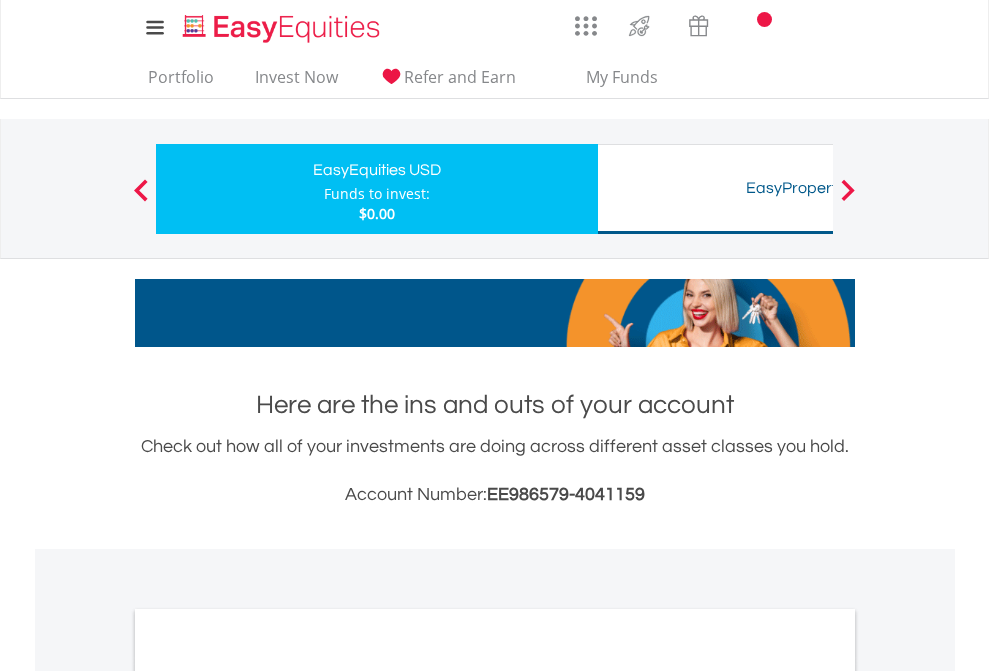 scroll, scrollTop: 1202, scrollLeft: 0, axis: vertical 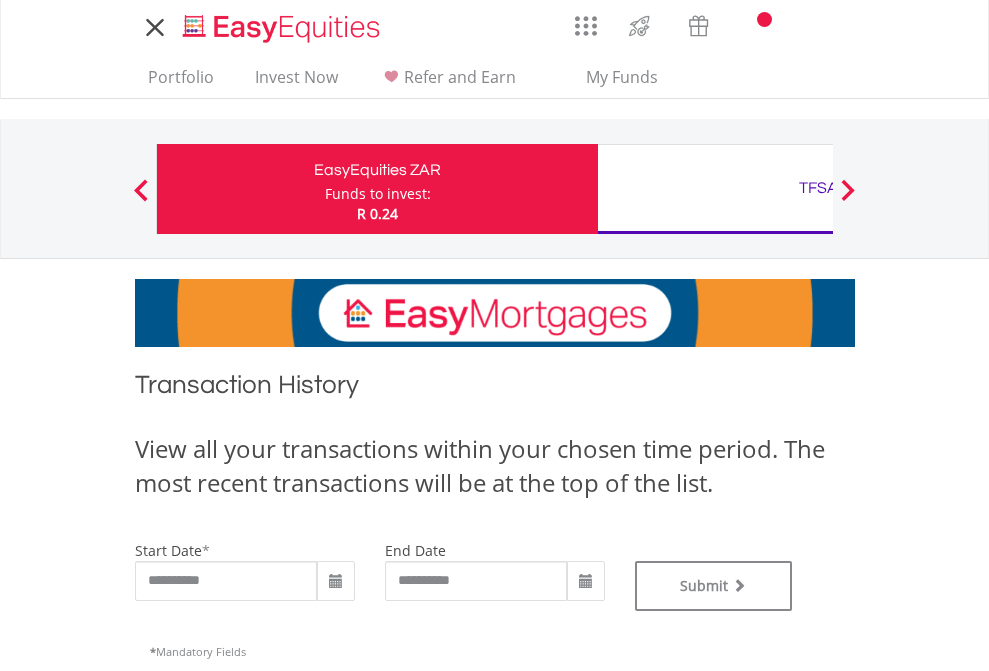 type on "**********" 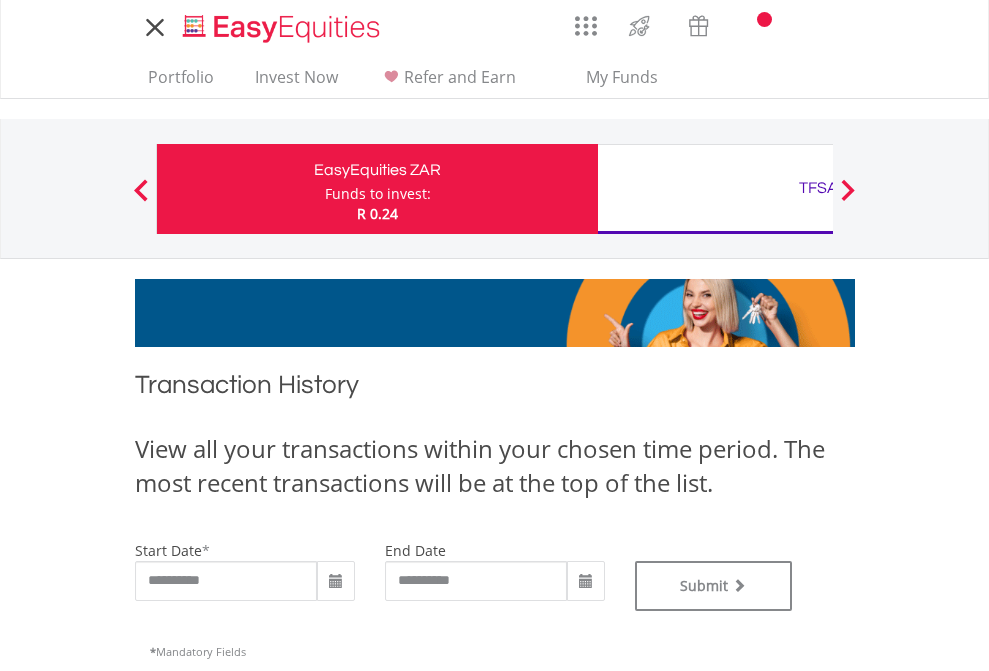 type on "**********" 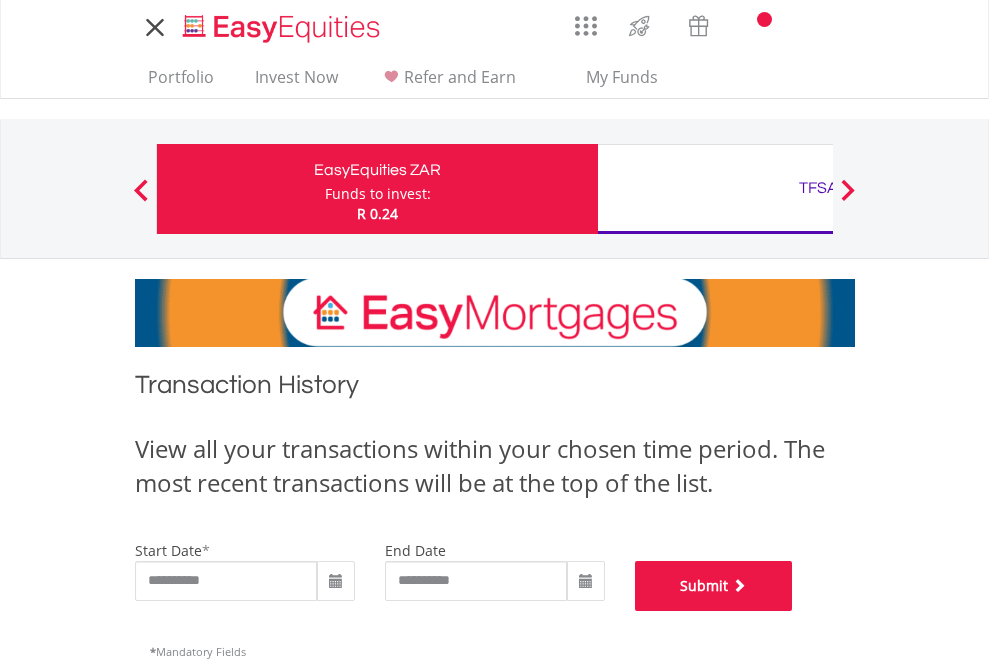 click on "Submit" at bounding box center [714, 586] 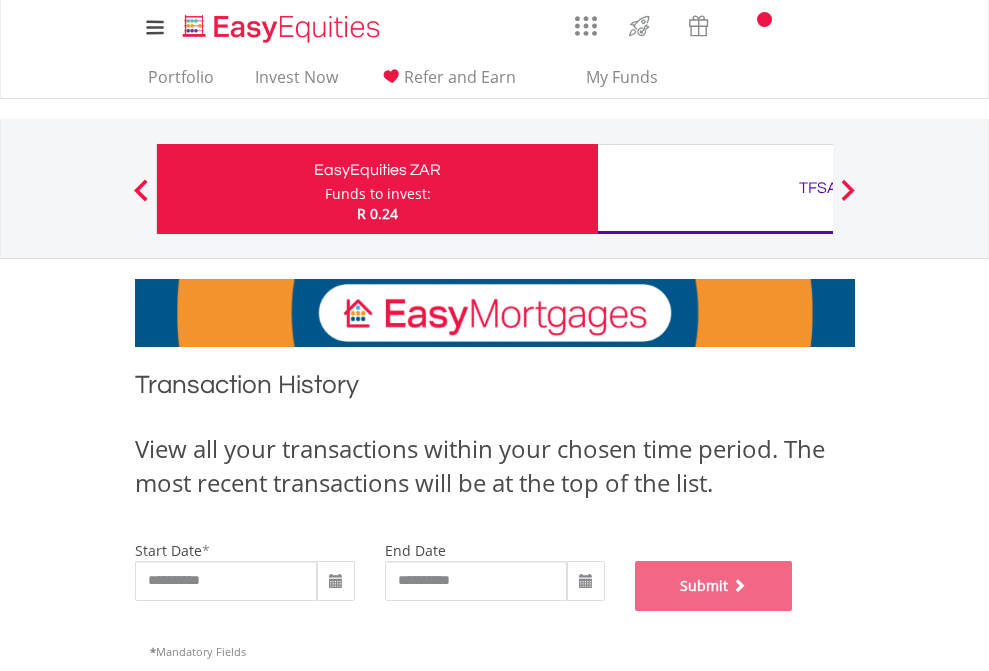 scroll, scrollTop: 811, scrollLeft: 0, axis: vertical 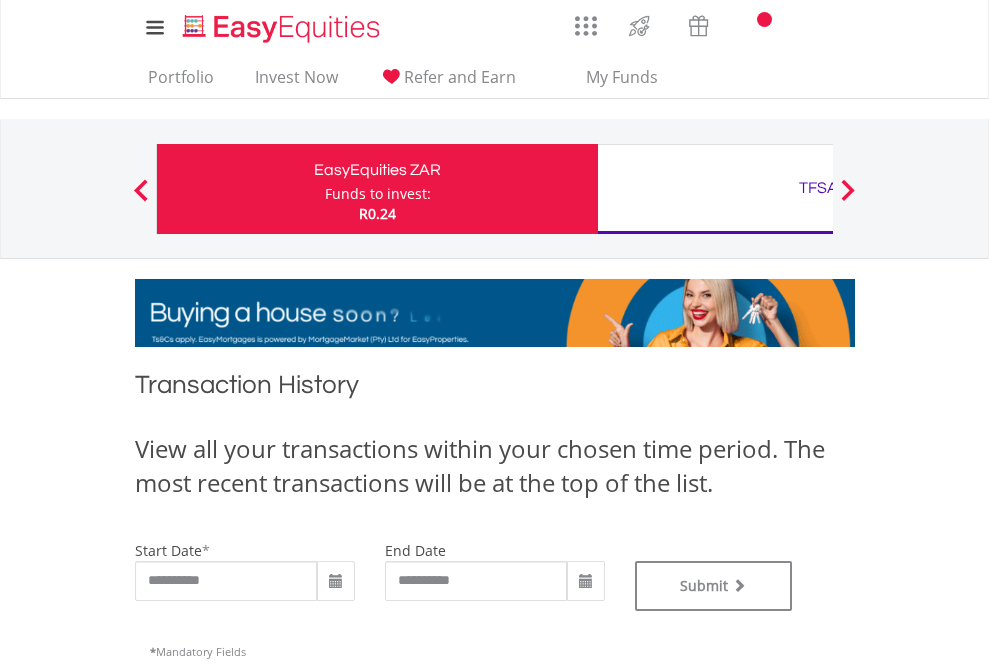 click on "TFSA" at bounding box center (818, 188) 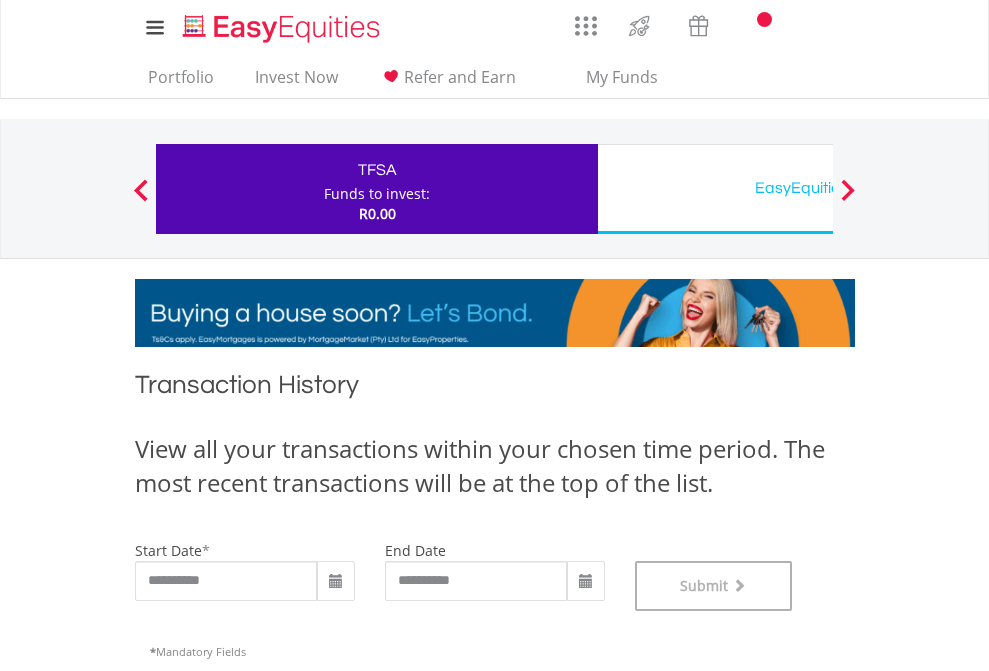 scroll, scrollTop: 811, scrollLeft: 0, axis: vertical 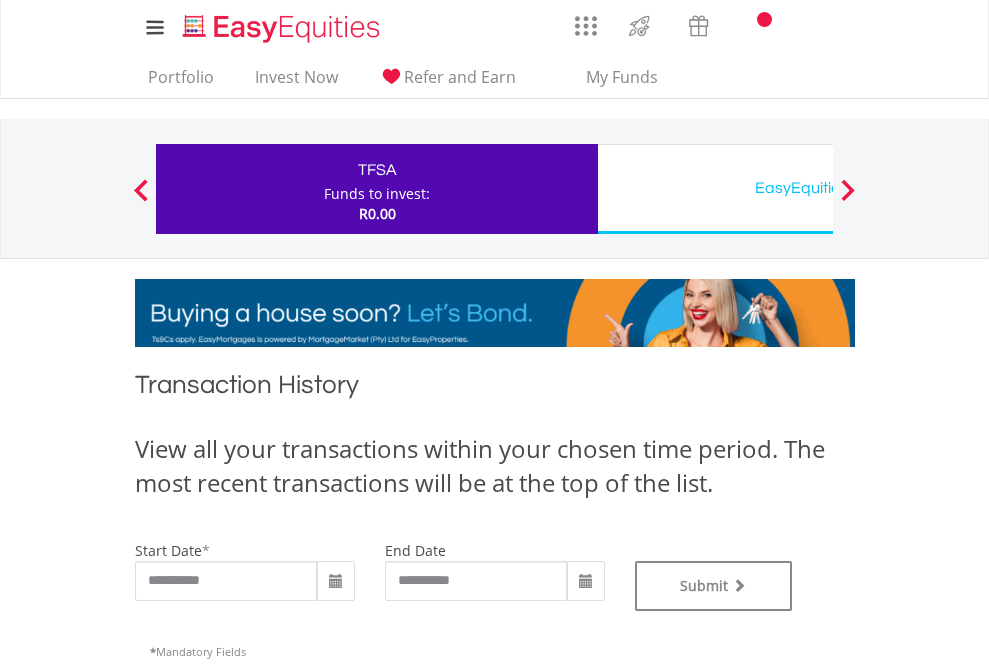 click on "EasyEquities USD" at bounding box center (818, 188) 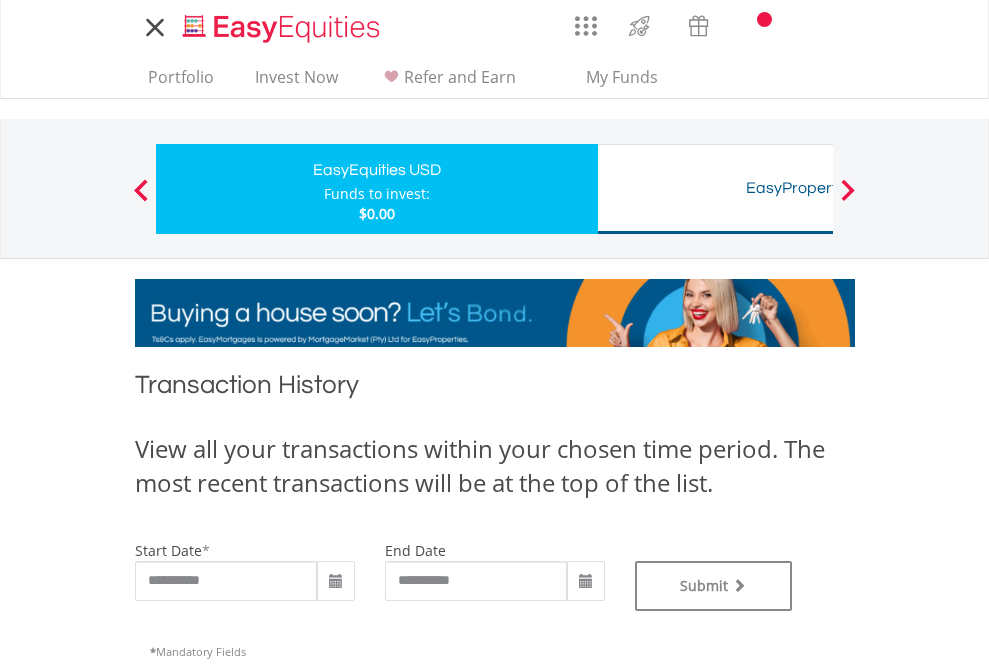 scroll, scrollTop: 0, scrollLeft: 0, axis: both 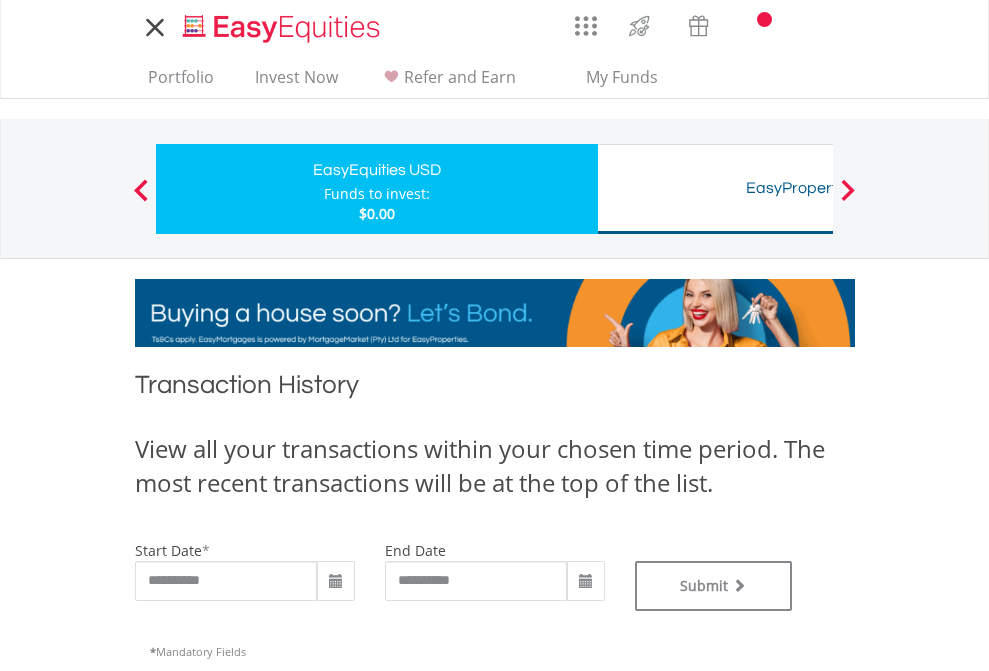 type on "**********" 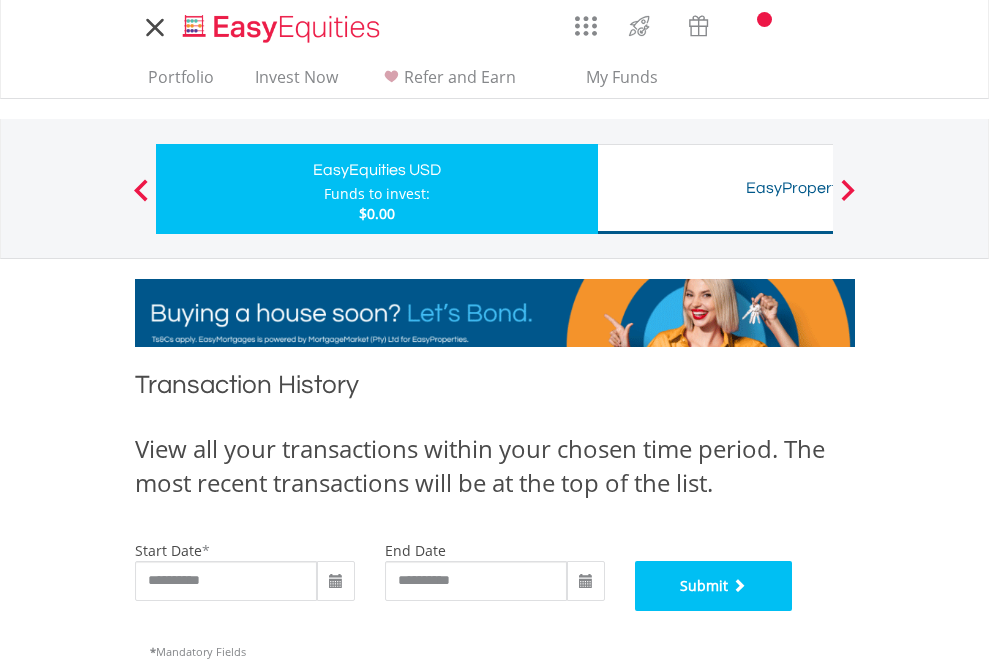 click on "Submit" at bounding box center [714, 586] 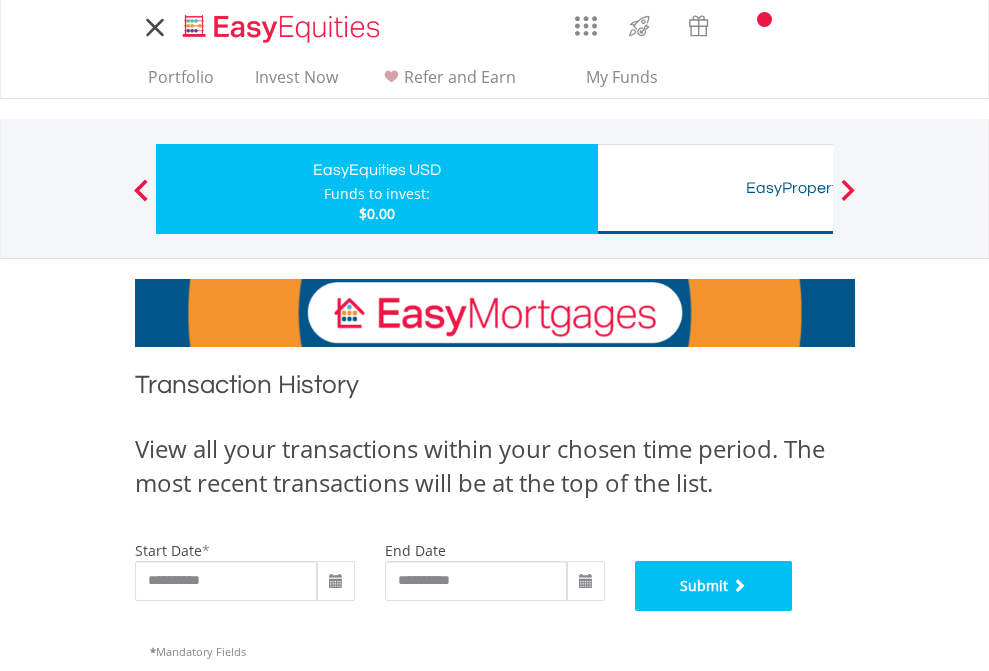 scroll, scrollTop: 811, scrollLeft: 0, axis: vertical 